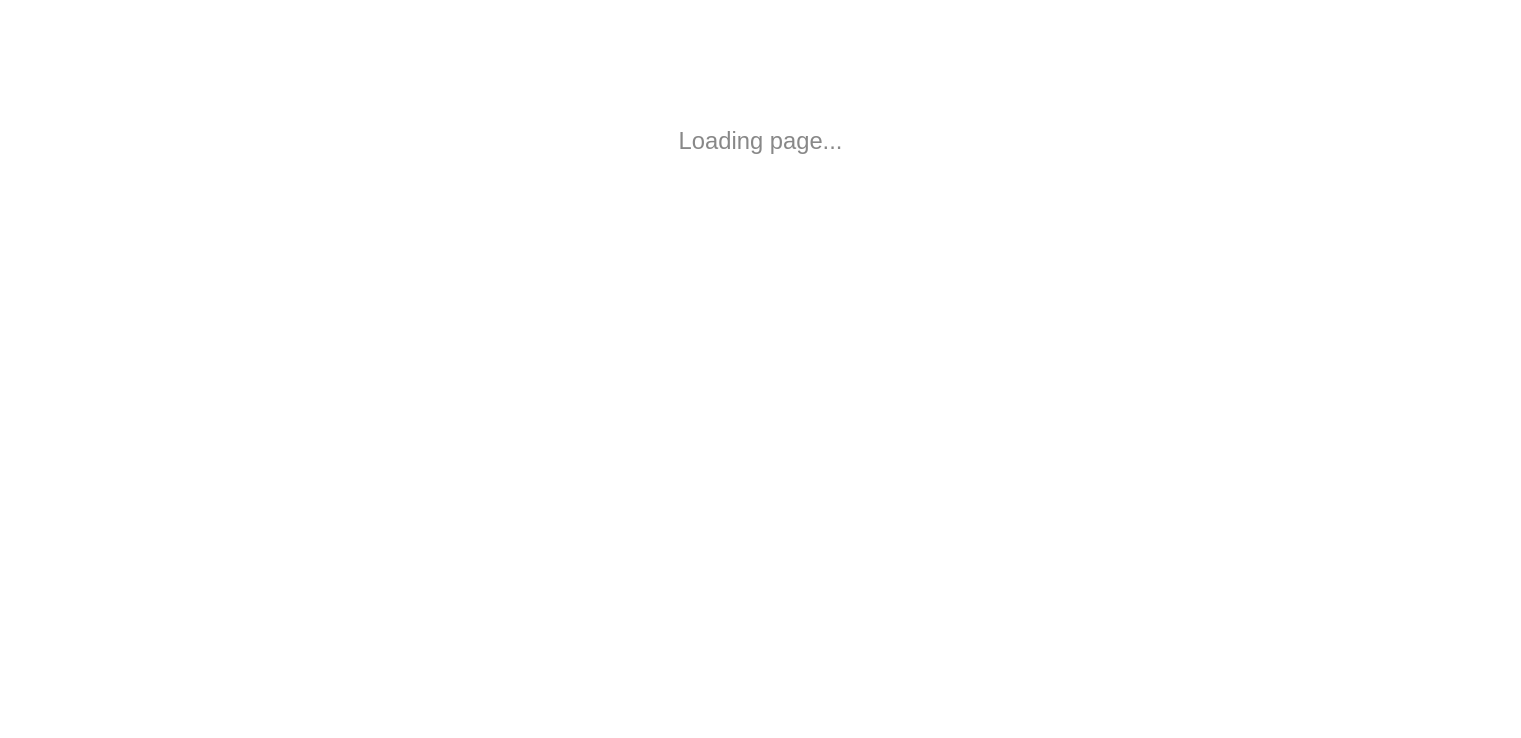 scroll, scrollTop: 0, scrollLeft: 0, axis: both 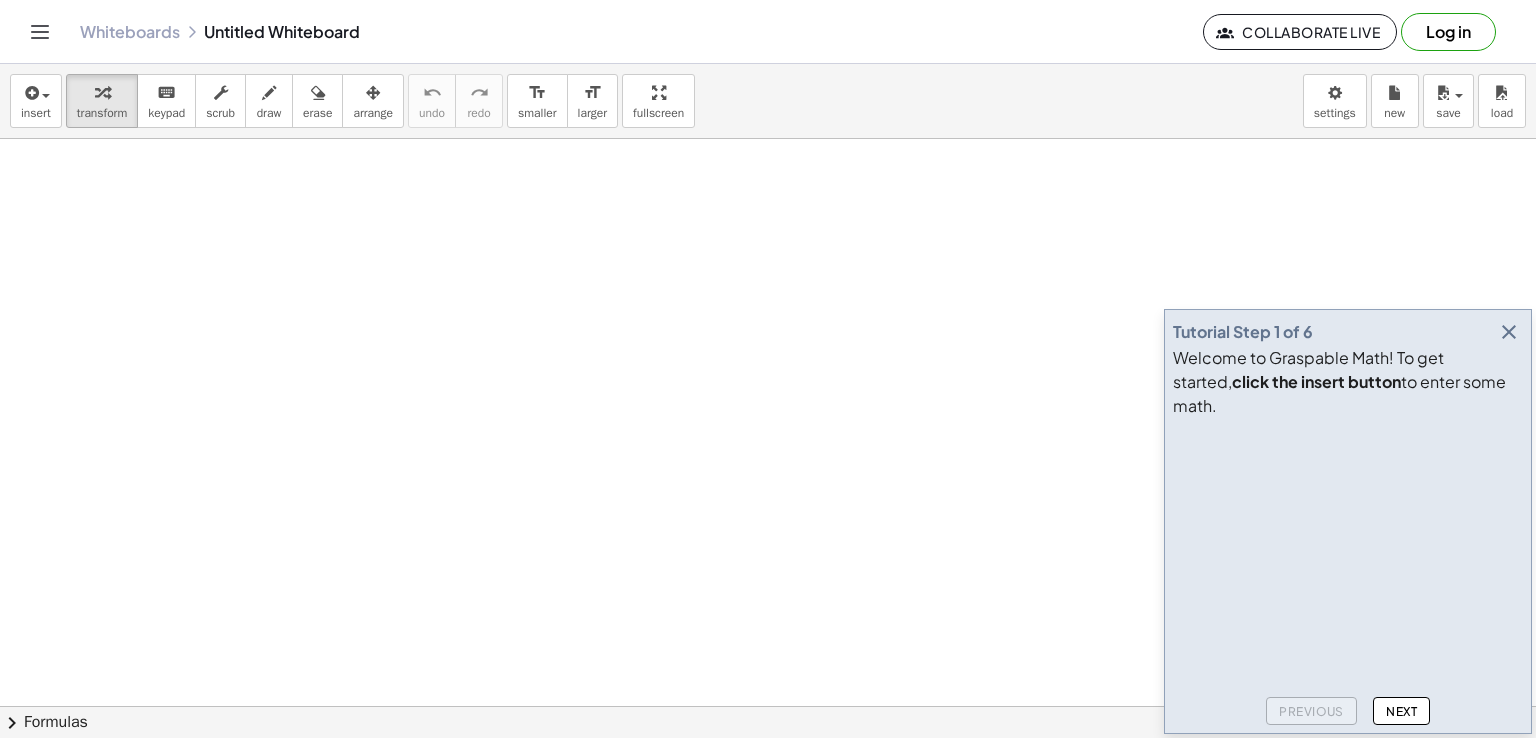 click at bounding box center [1509, 332] 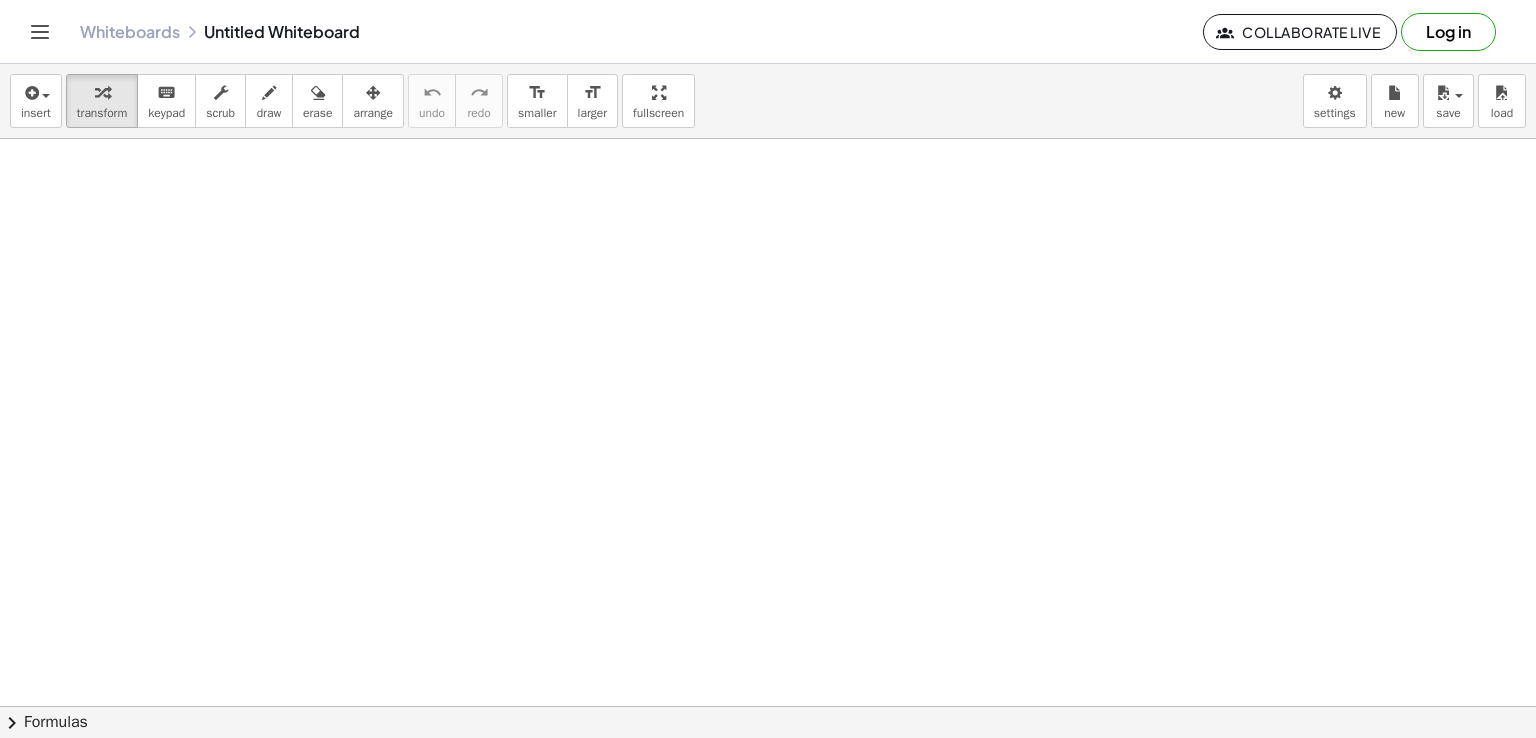 click 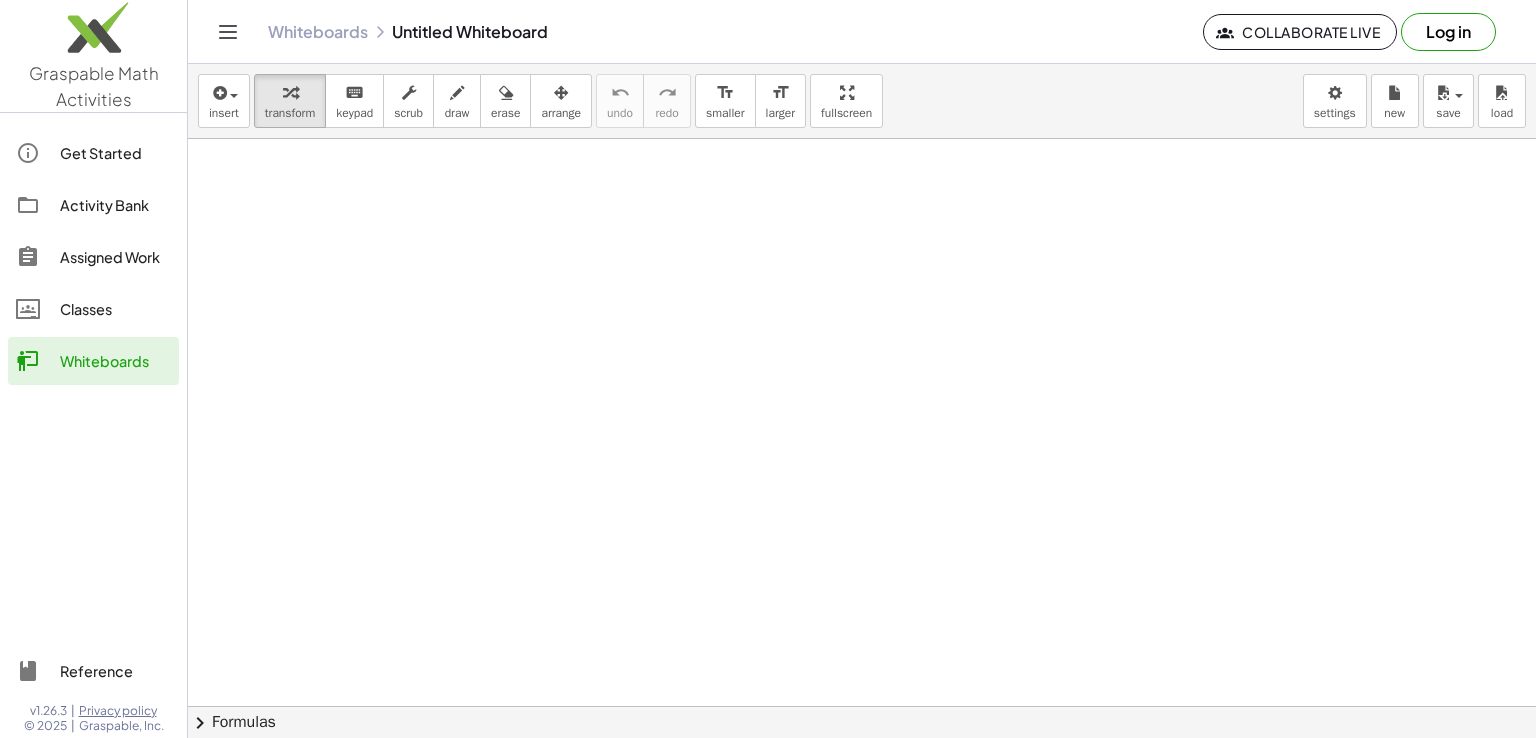 click on "Reference" 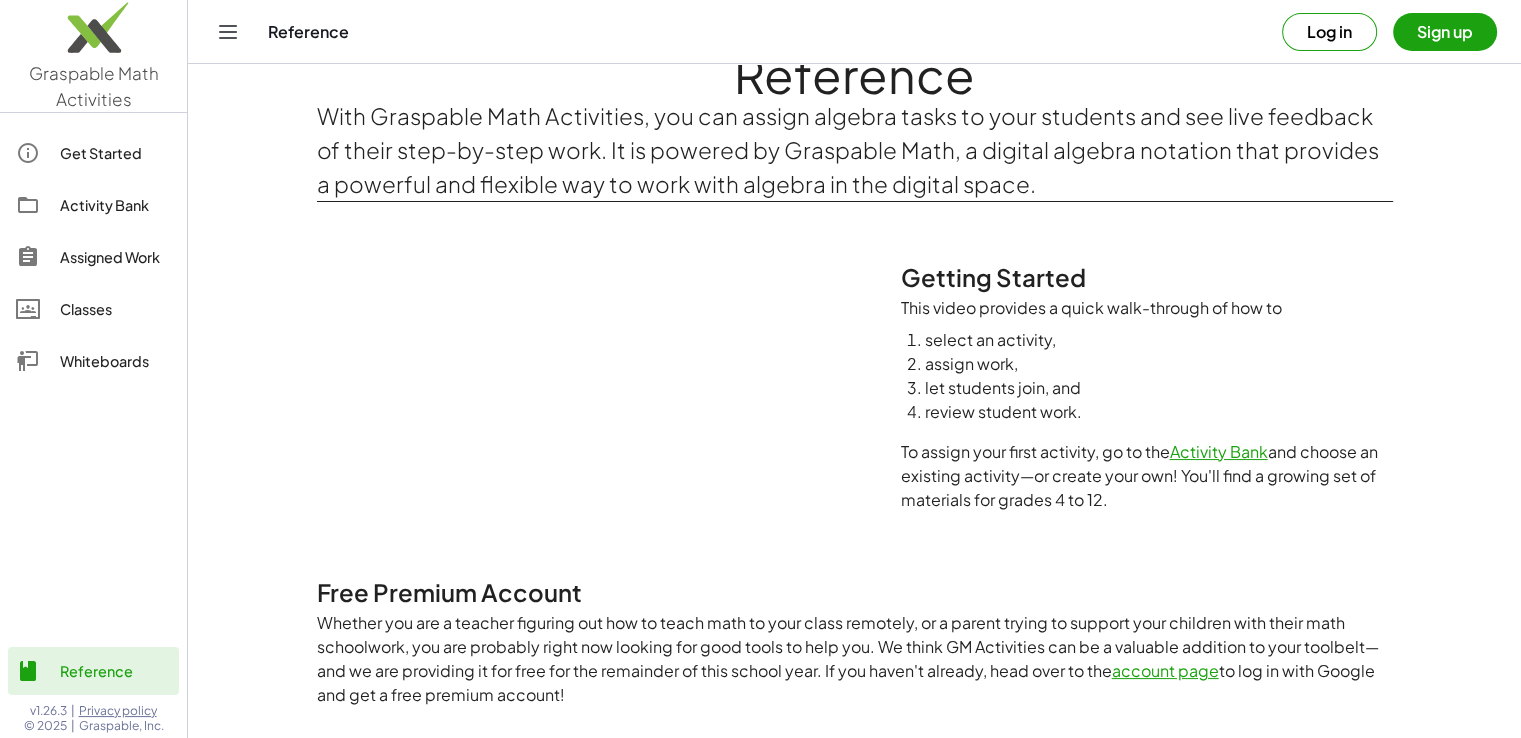 scroll, scrollTop: 0, scrollLeft: 0, axis: both 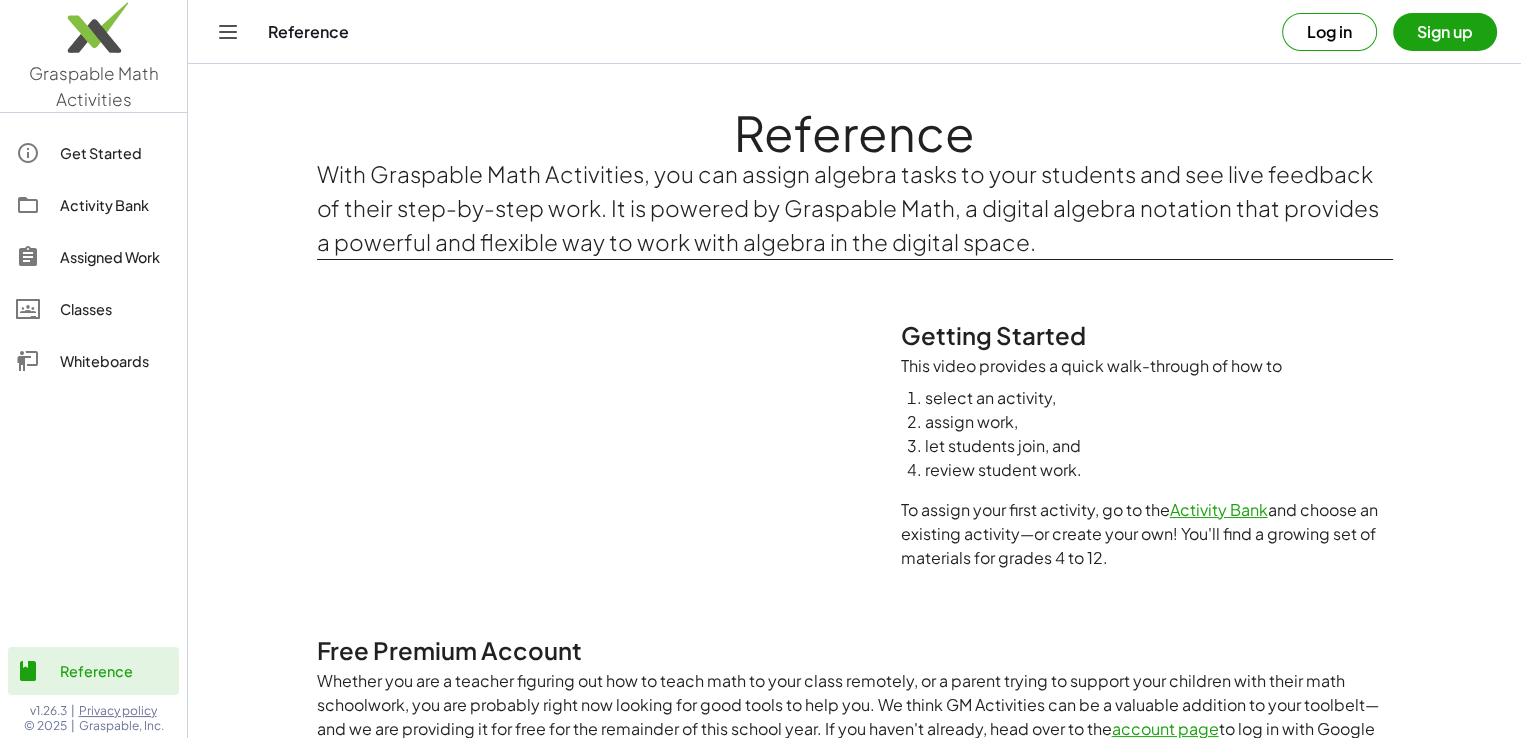click 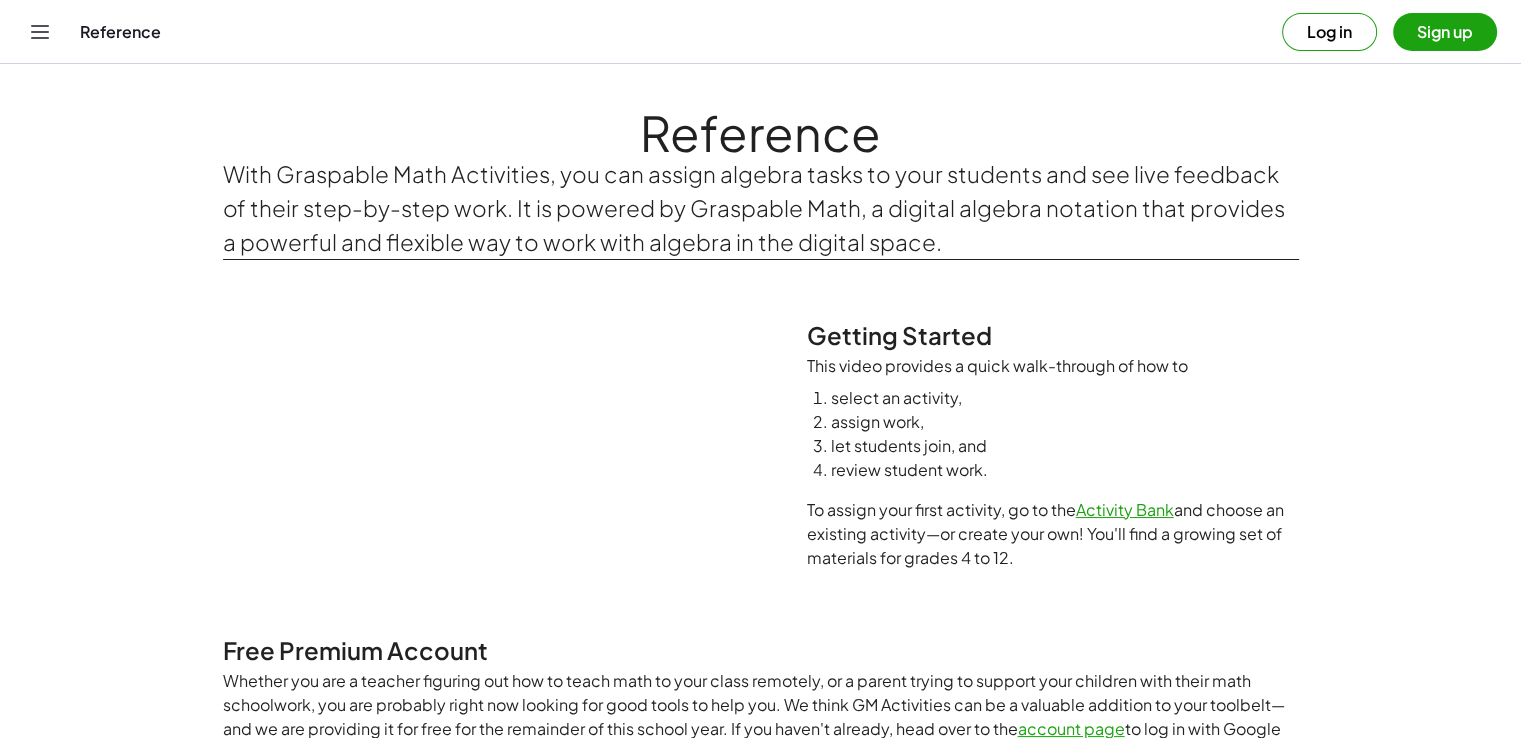 click at bounding box center (40, 32) 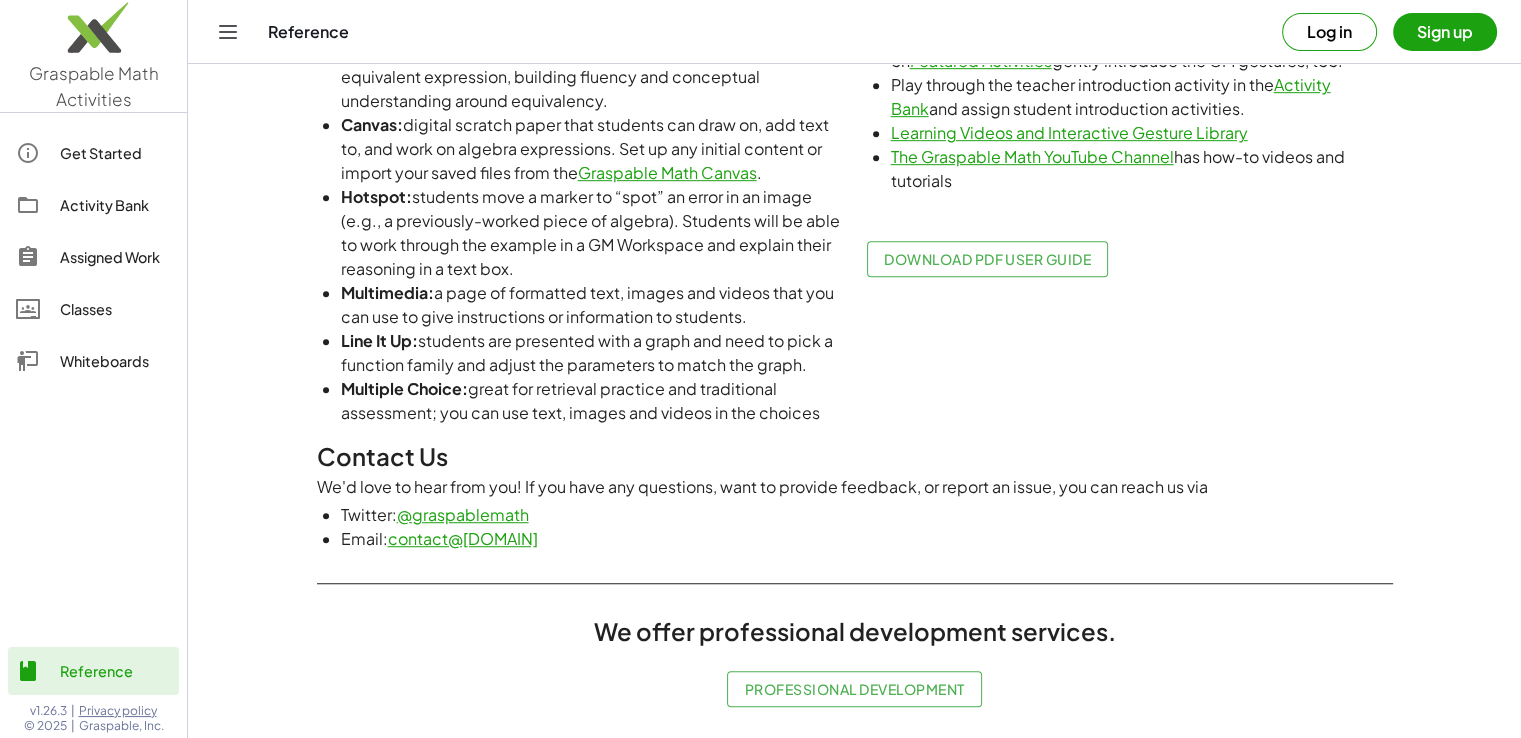 scroll, scrollTop: 1217, scrollLeft: 0, axis: vertical 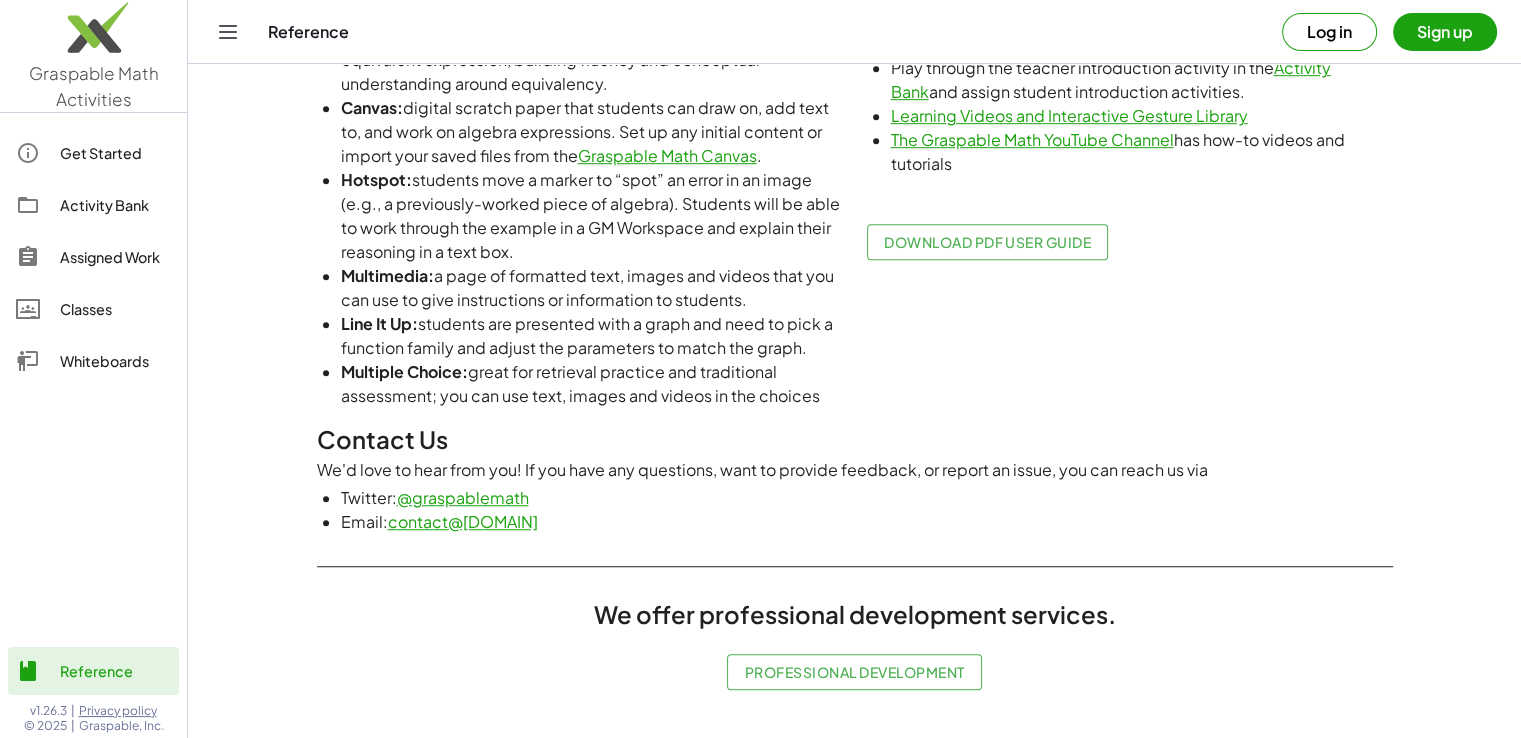 click on "Professional Development" at bounding box center [854, 672] 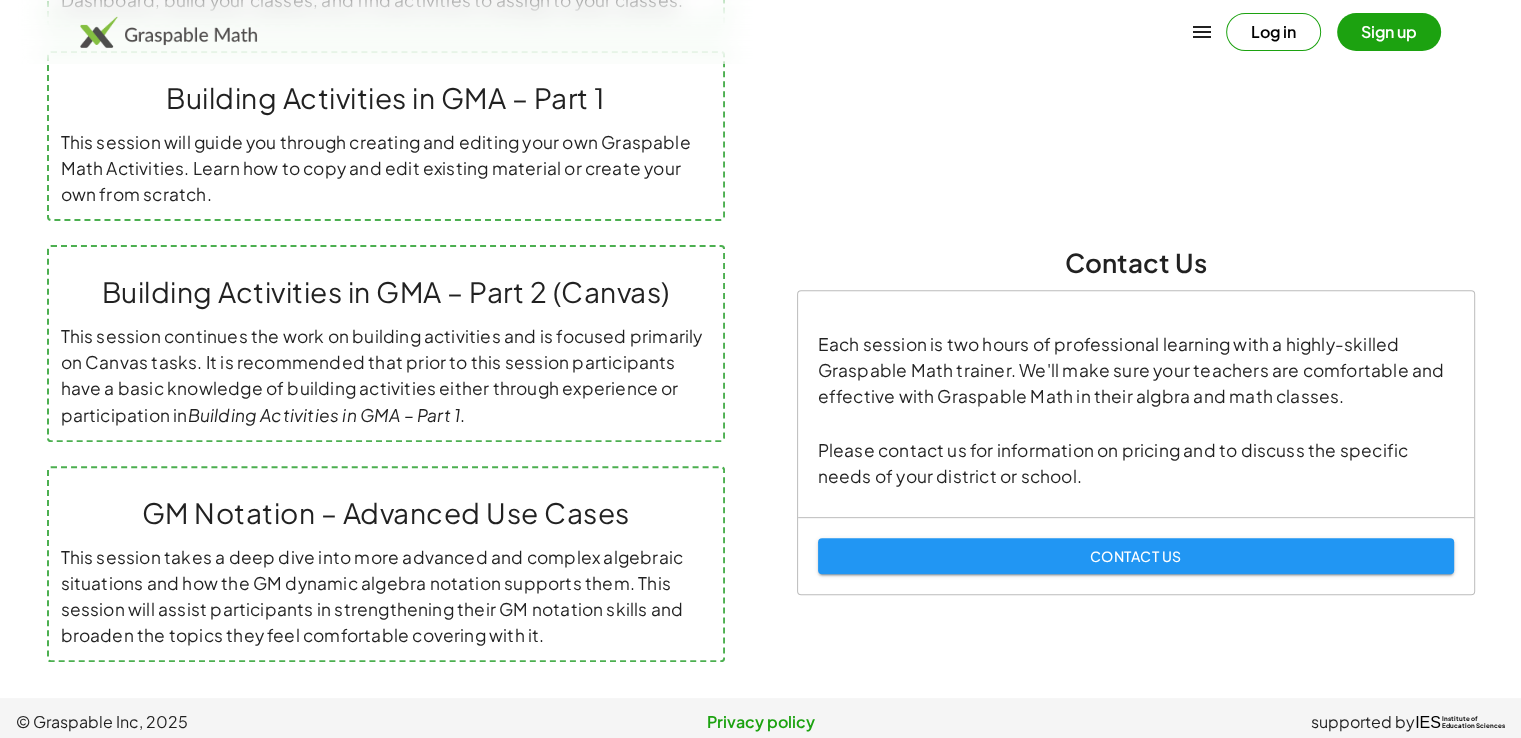 scroll, scrollTop: 675, scrollLeft: 0, axis: vertical 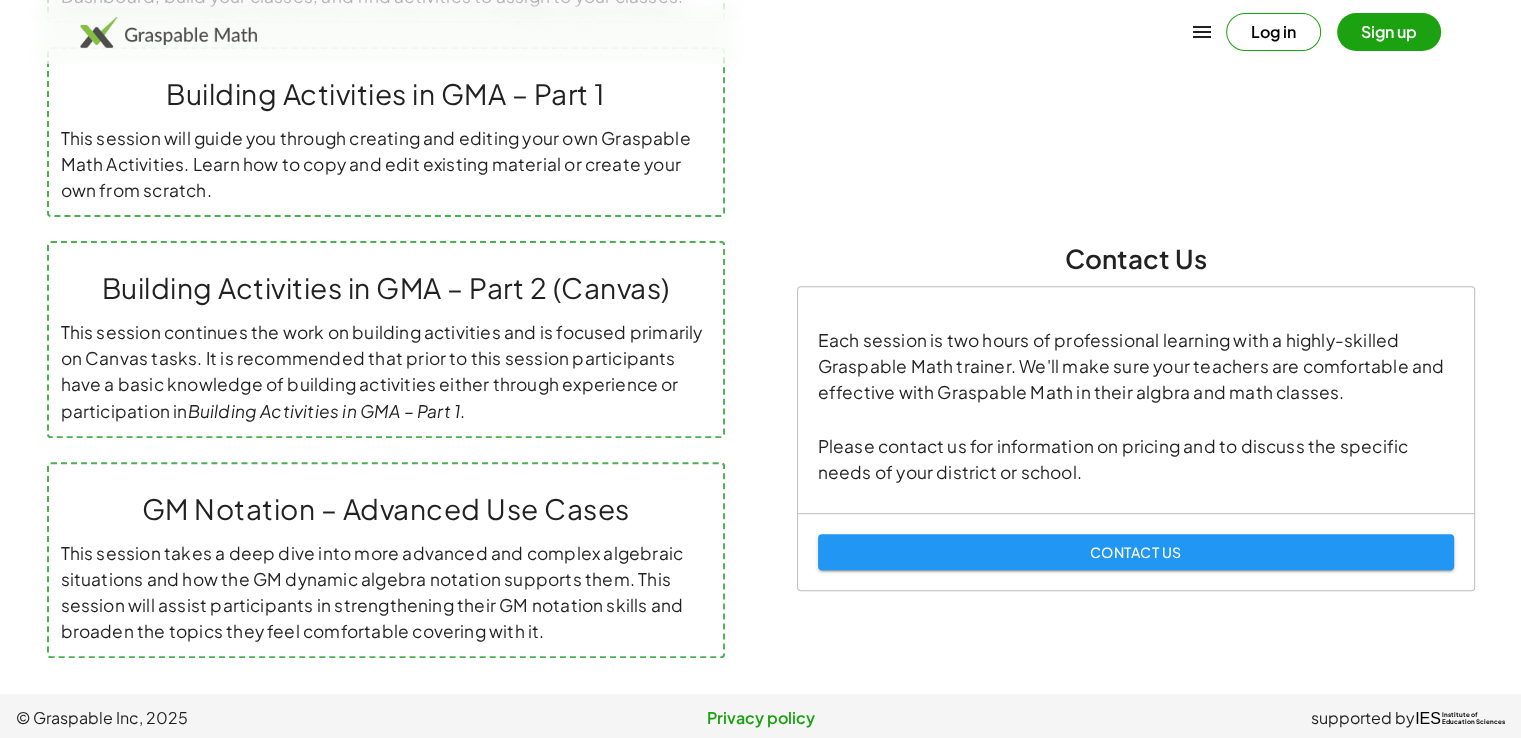 click on "© Graspable Inc, 2025" at bounding box center [264, 718] 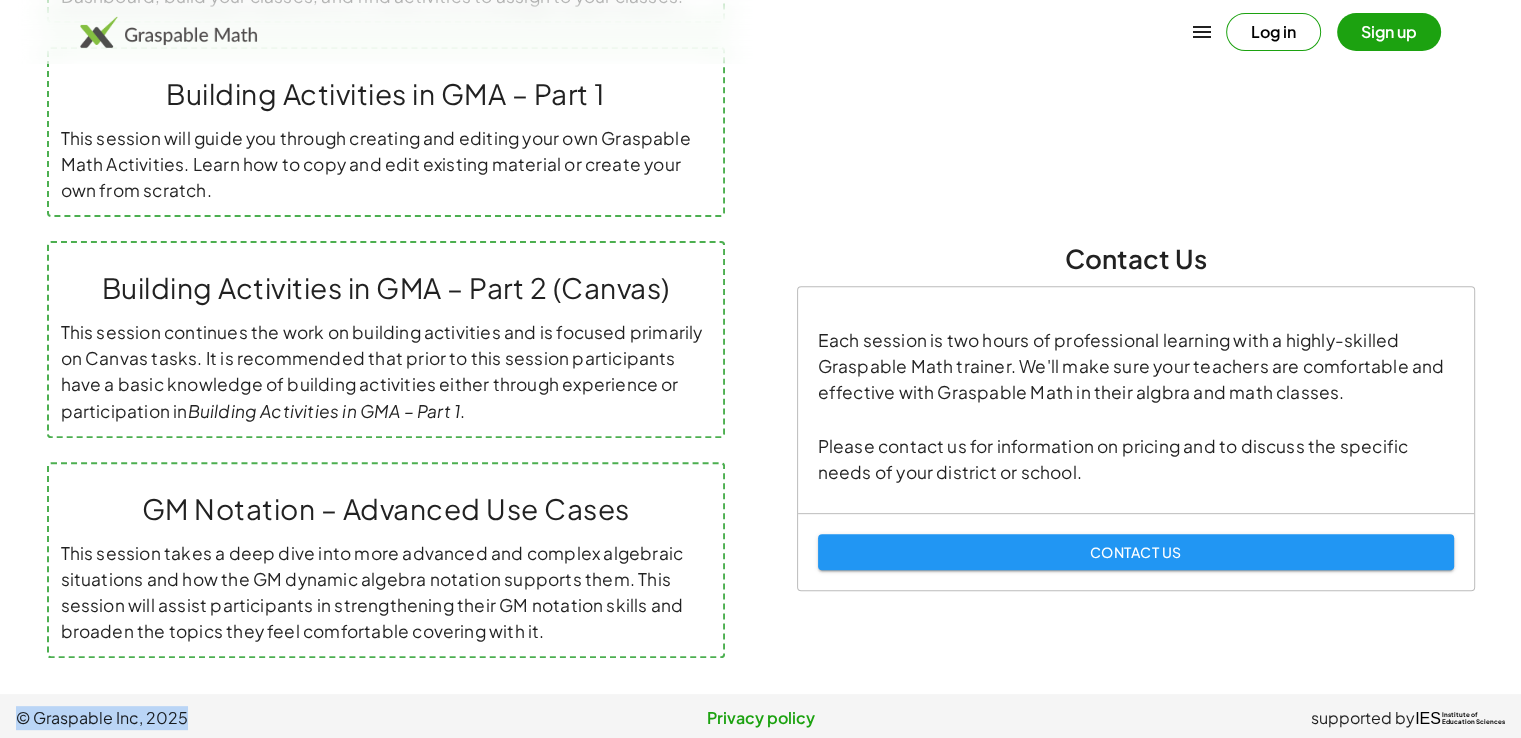 drag, startPoint x: 12, startPoint y: 713, endPoint x: 230, endPoint y: 715, distance: 218.00917 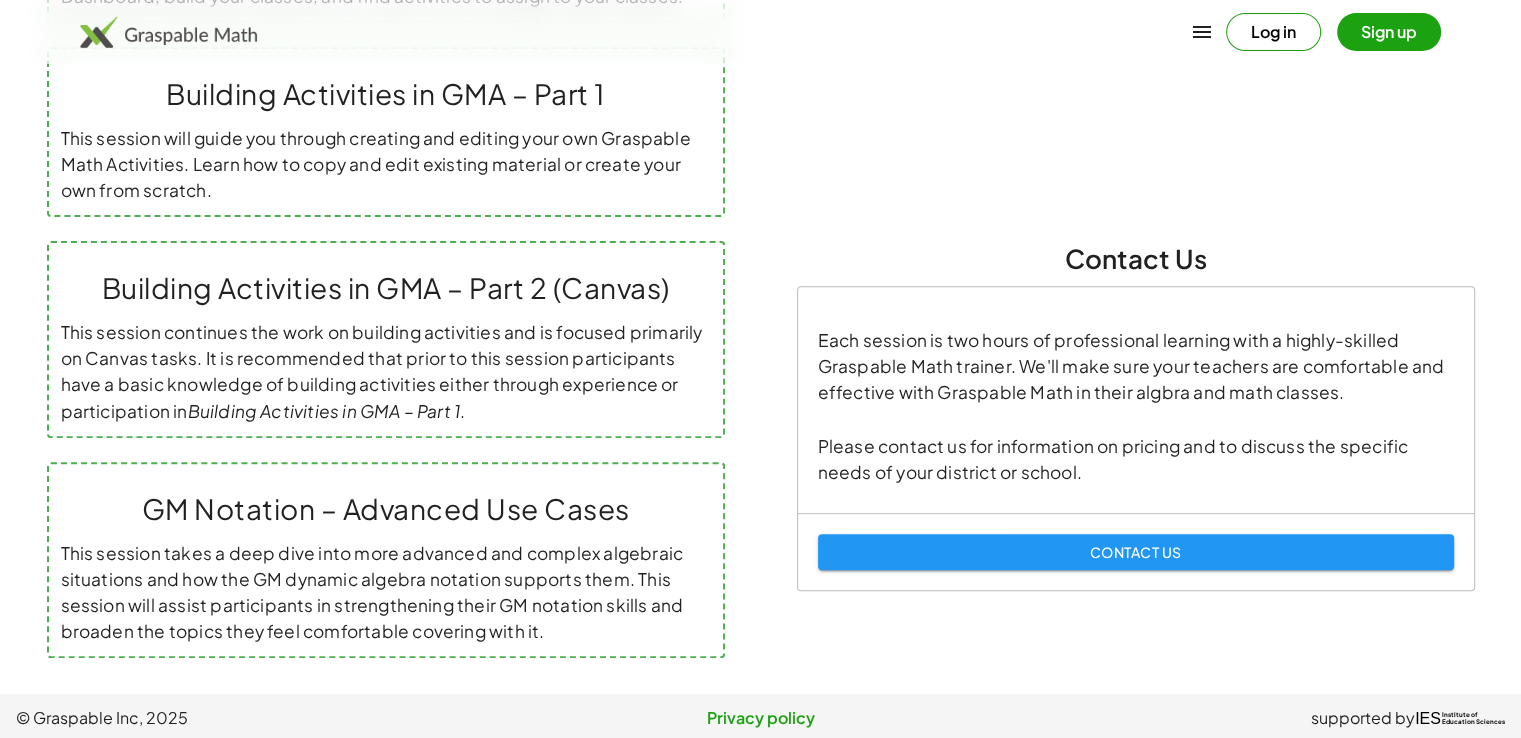 click on "Contact Us Each session is two hours of professional learning with a highly-skilled Graspable Math trainer. We'll make sure your teachers are comfortable and effective with Graspable Math in their algbra and math classes. Please contact us for information on pricing and to discuss the specific needs of your district or school. Contact Us" at bounding box center (1136, 235) 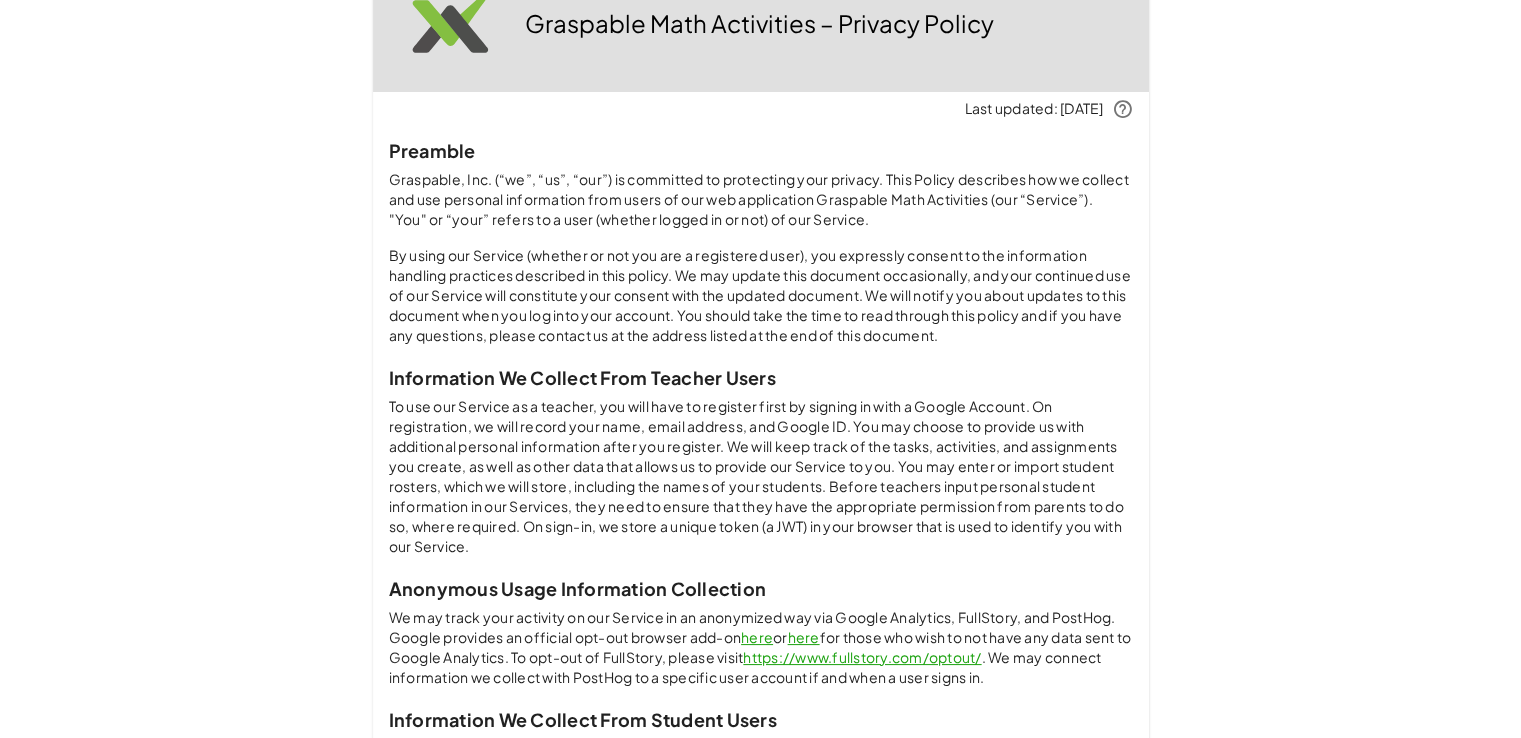 scroll, scrollTop: 0, scrollLeft: 0, axis: both 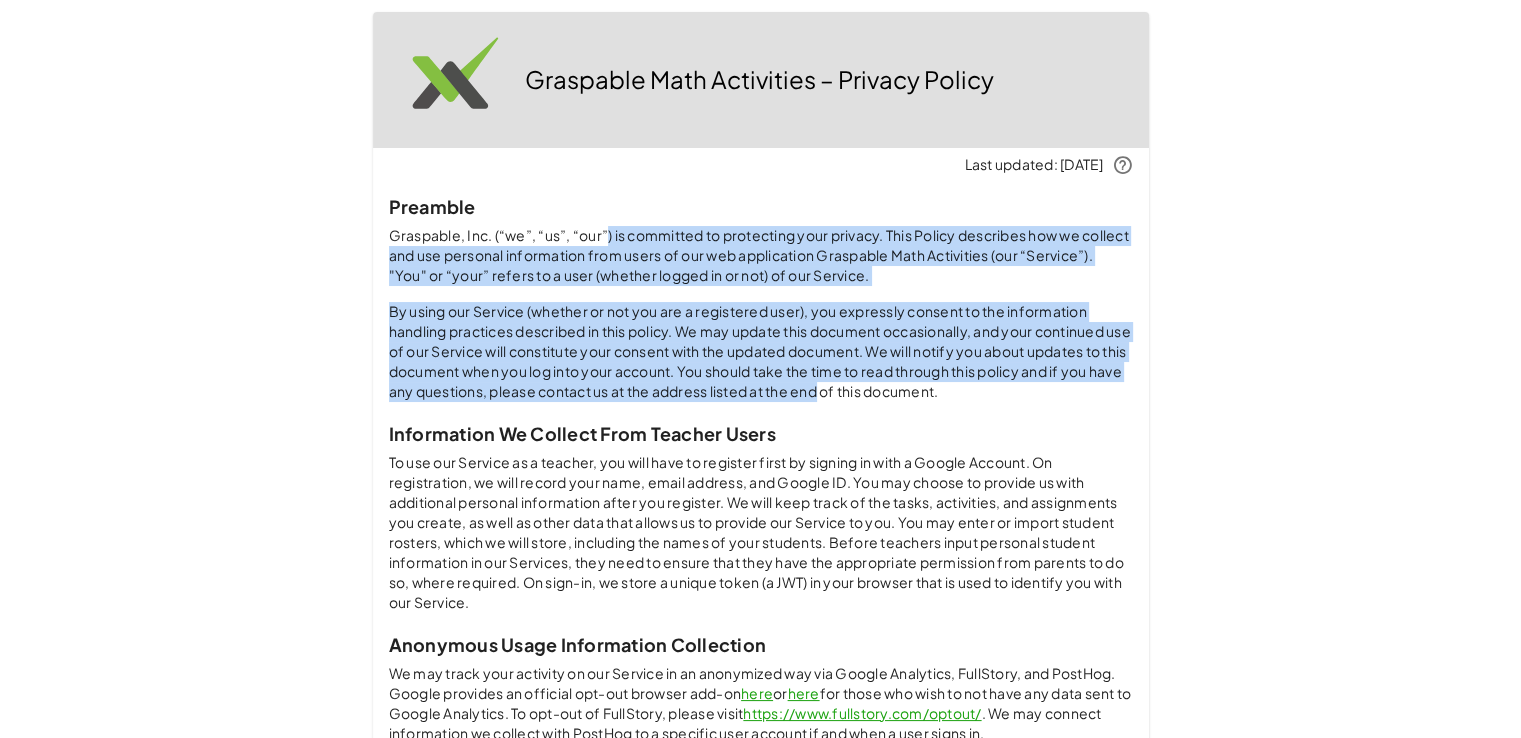 drag, startPoint x: 601, startPoint y: 241, endPoint x: 875, endPoint y: 385, distance: 309.53513 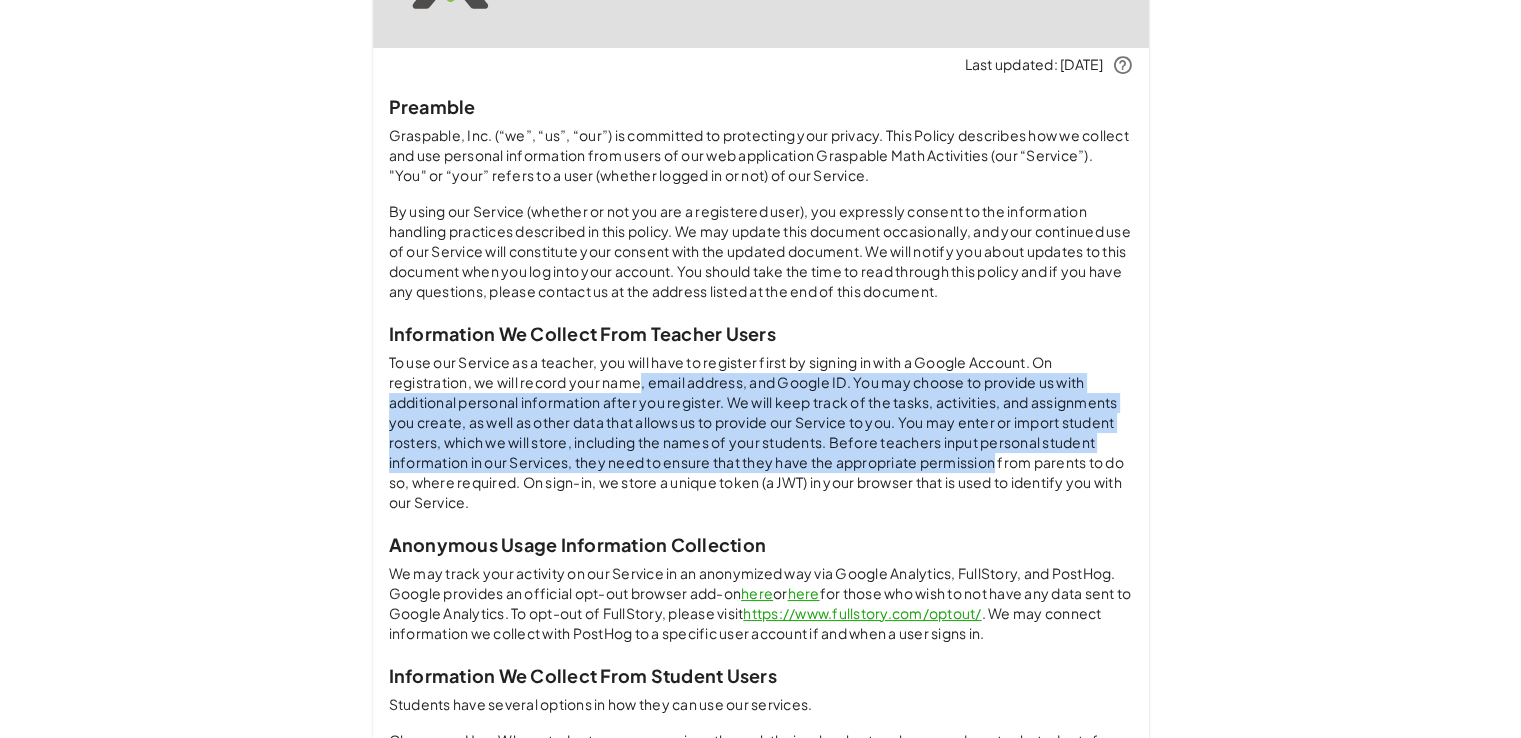 drag, startPoint x: 630, startPoint y: 378, endPoint x: 993, endPoint y: 471, distance: 374.7239 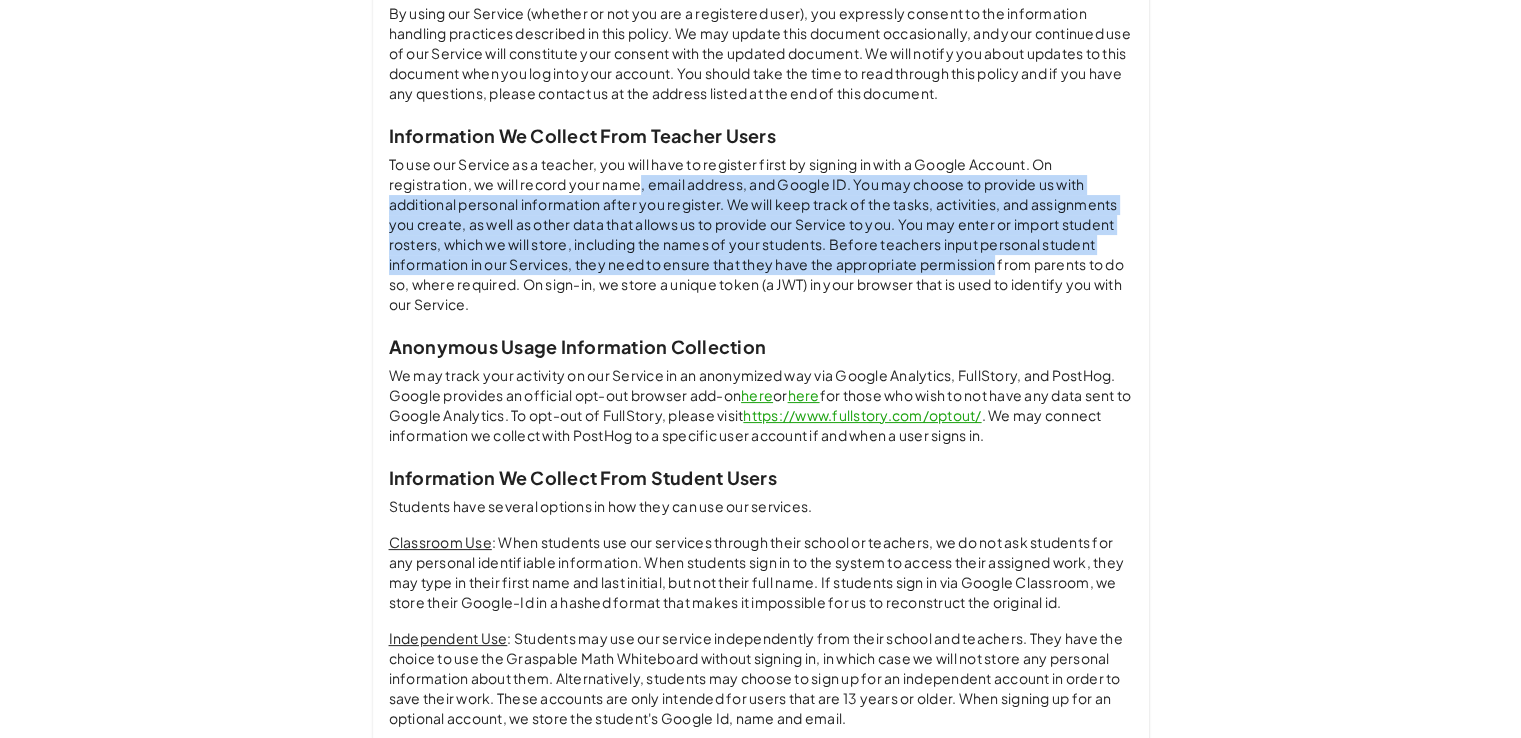 scroll, scrollTop: 300, scrollLeft: 0, axis: vertical 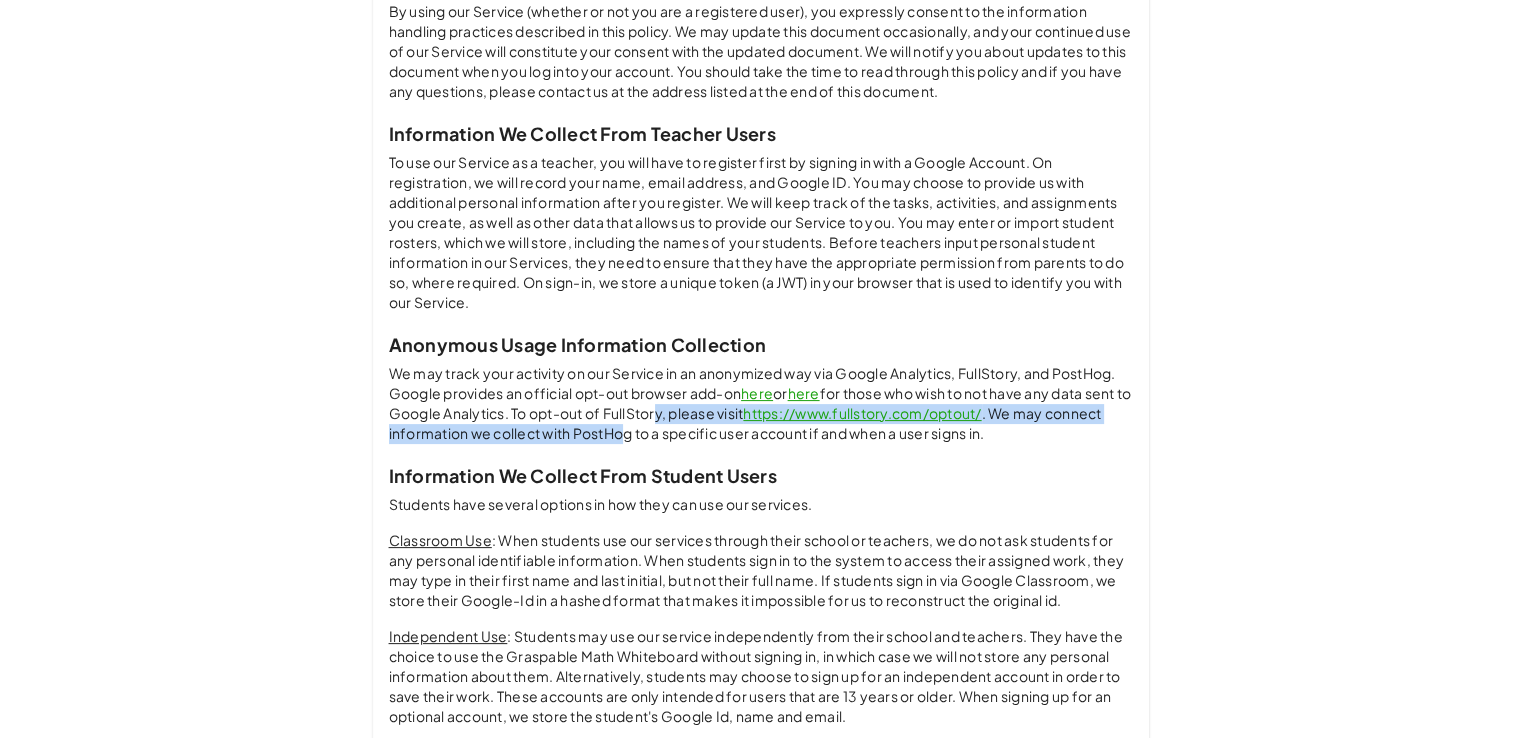 drag, startPoint x: 668, startPoint y: 423, endPoint x: 692, endPoint y: 435, distance: 26.832815 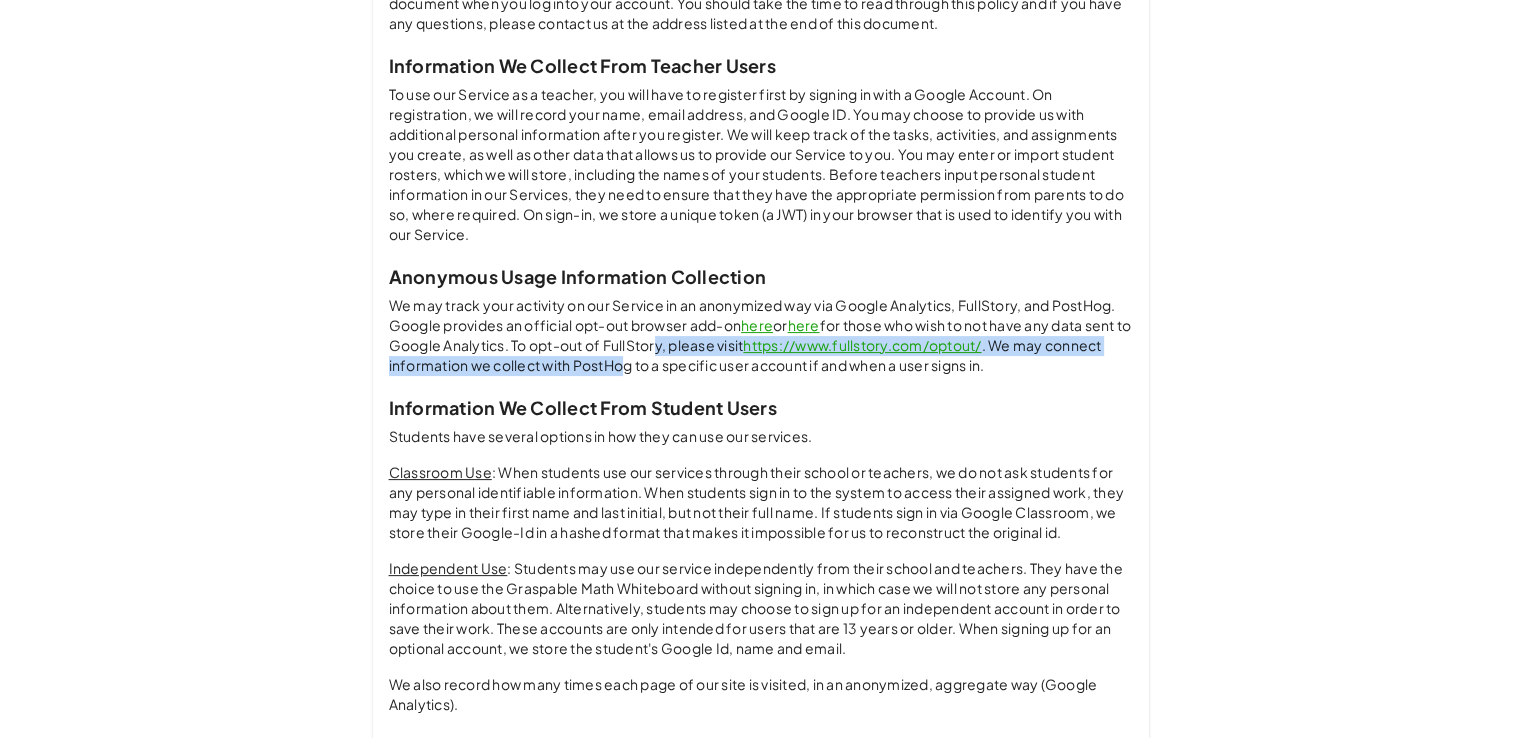 scroll, scrollTop: 400, scrollLeft: 0, axis: vertical 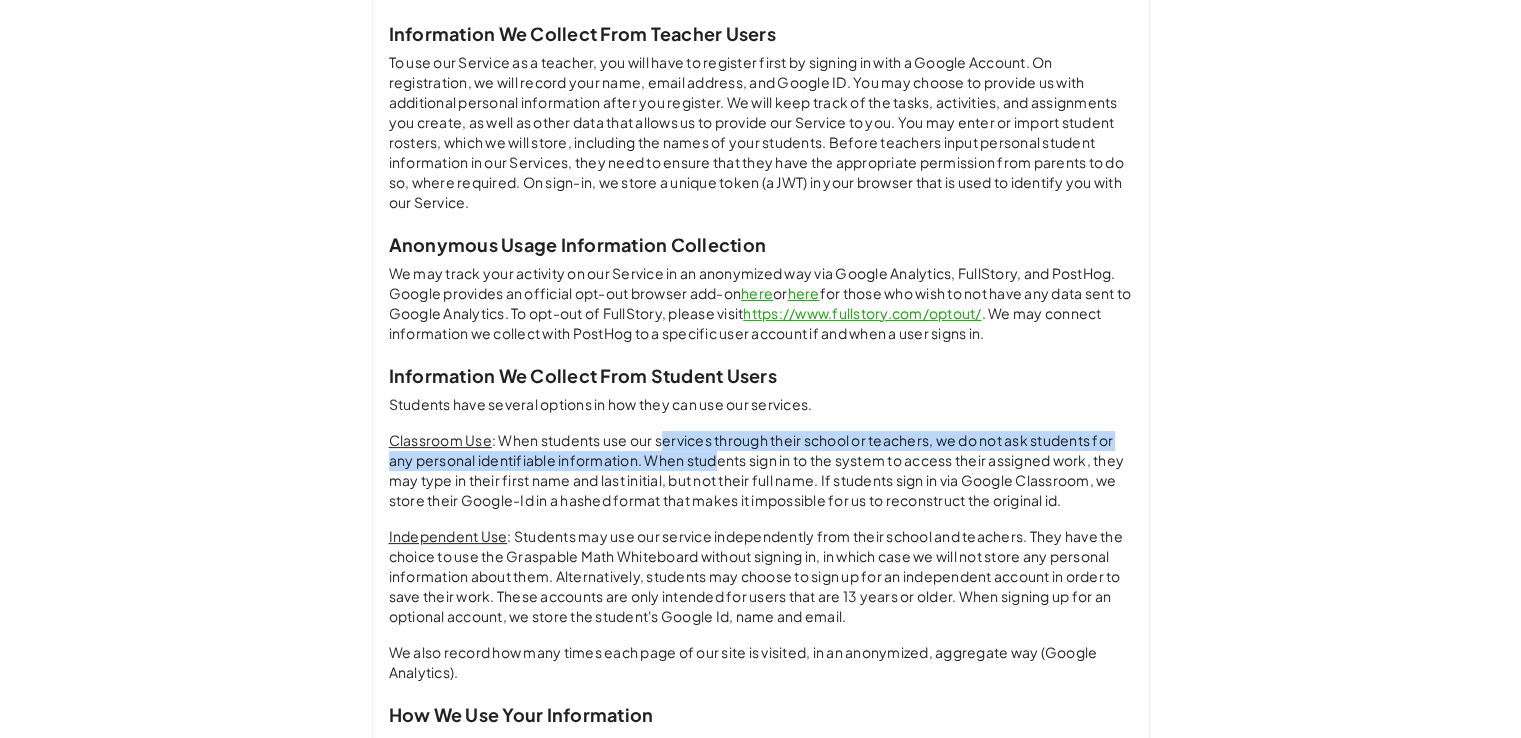 drag, startPoint x: 661, startPoint y: 420, endPoint x: 716, endPoint y: 457, distance: 66.287254 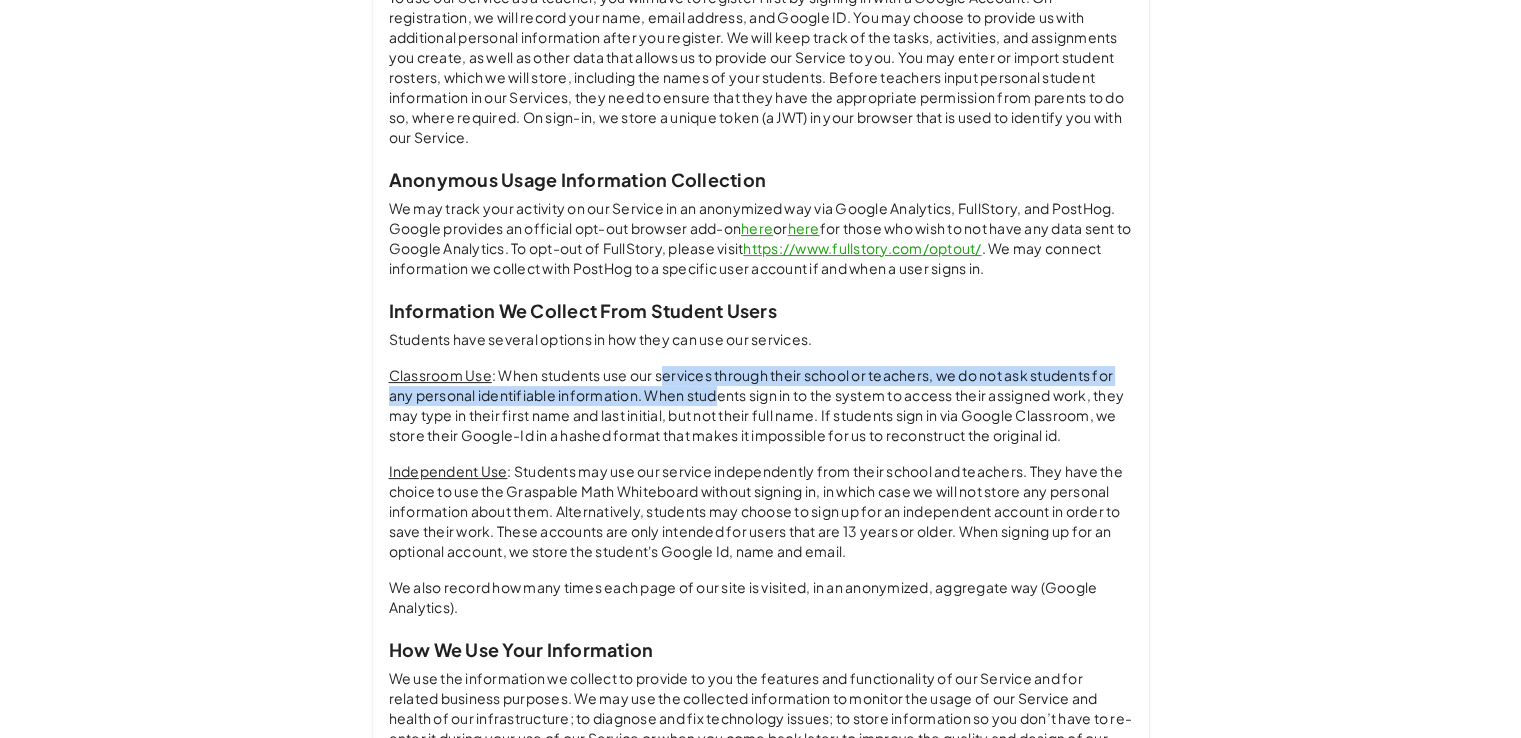 scroll, scrollTop: 500, scrollLeft: 0, axis: vertical 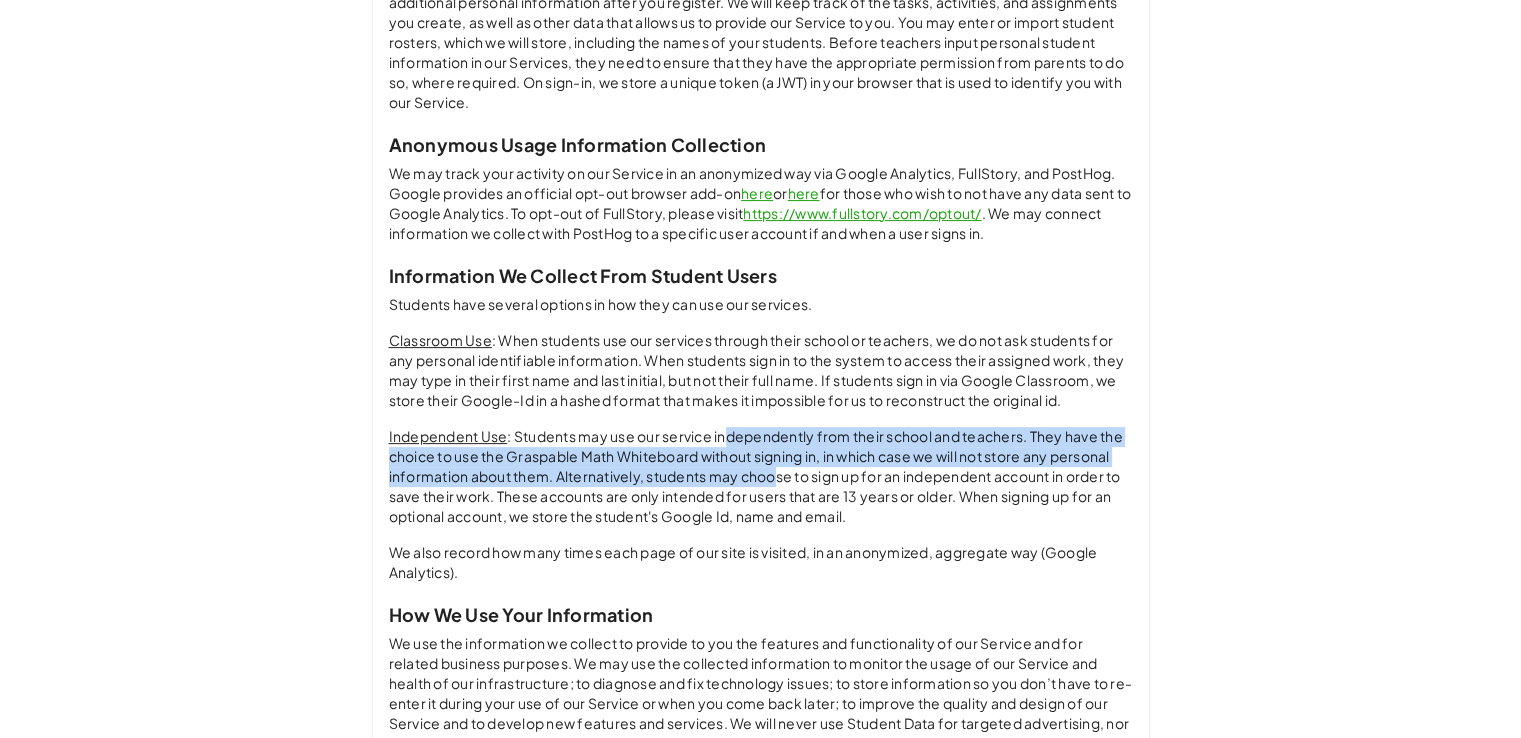 drag, startPoint x: 724, startPoint y: 418, endPoint x: 774, endPoint y: 473, distance: 74.330345 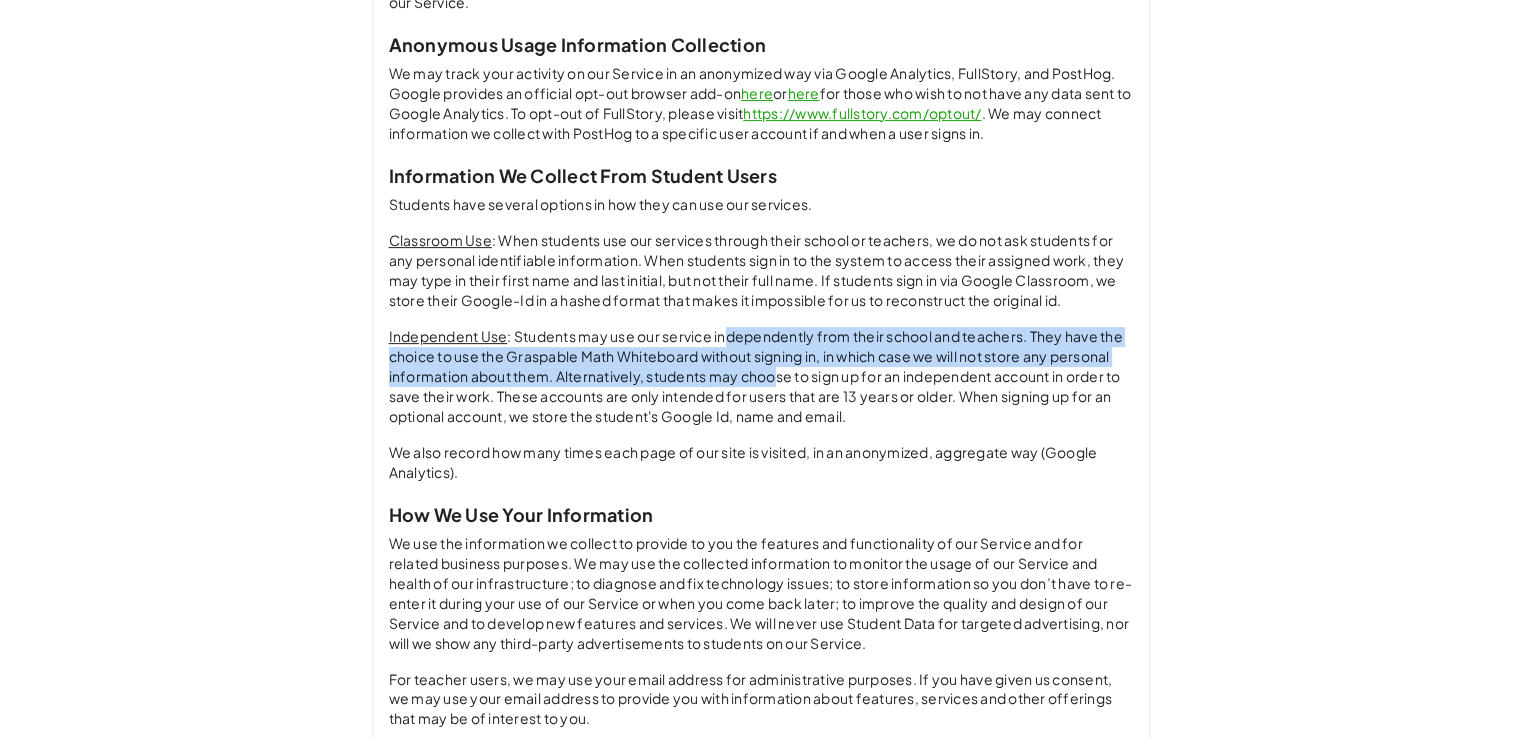 drag, startPoint x: 736, startPoint y: 411, endPoint x: 798, endPoint y: 468, distance: 84.21995 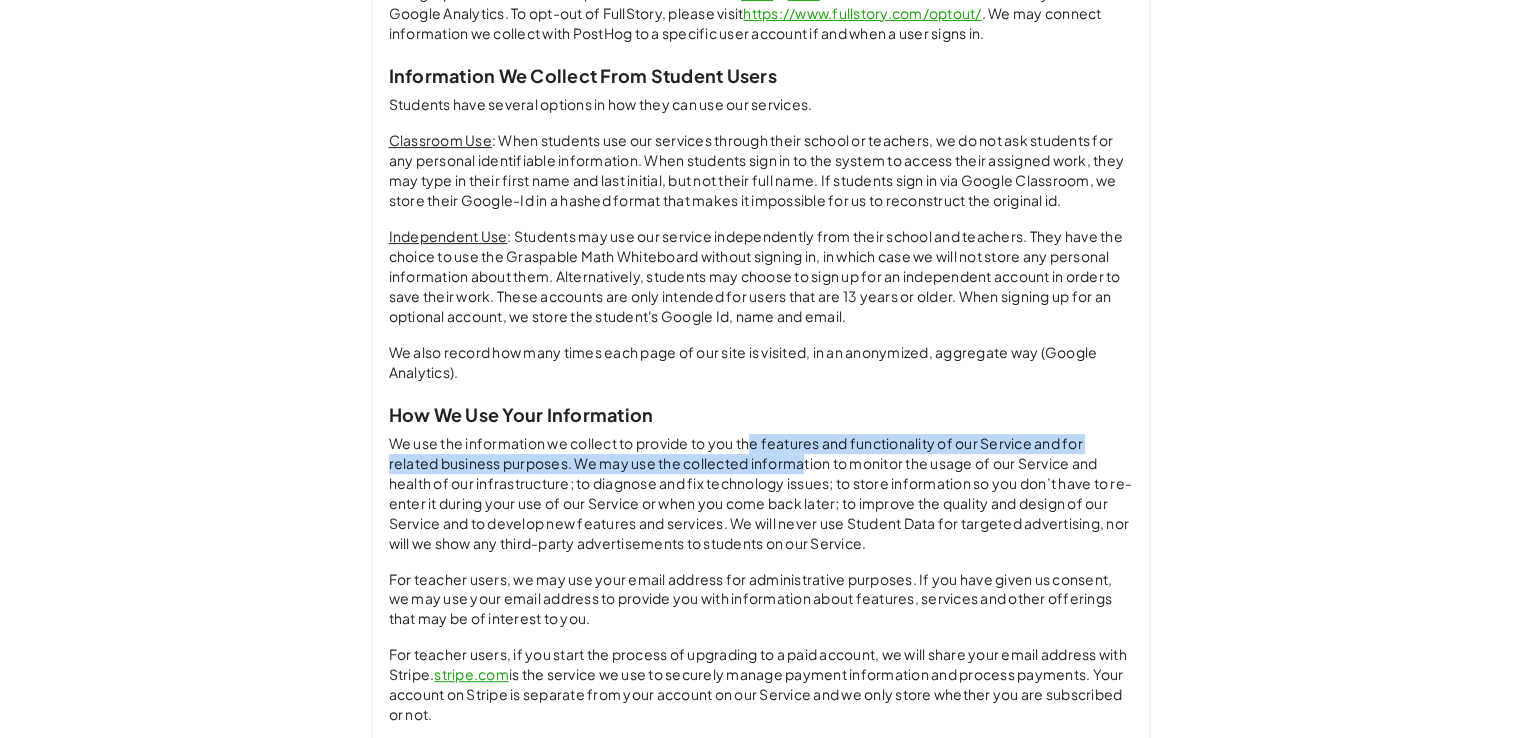 drag, startPoint x: 745, startPoint y: 427, endPoint x: 800, endPoint y: 470, distance: 69.81404 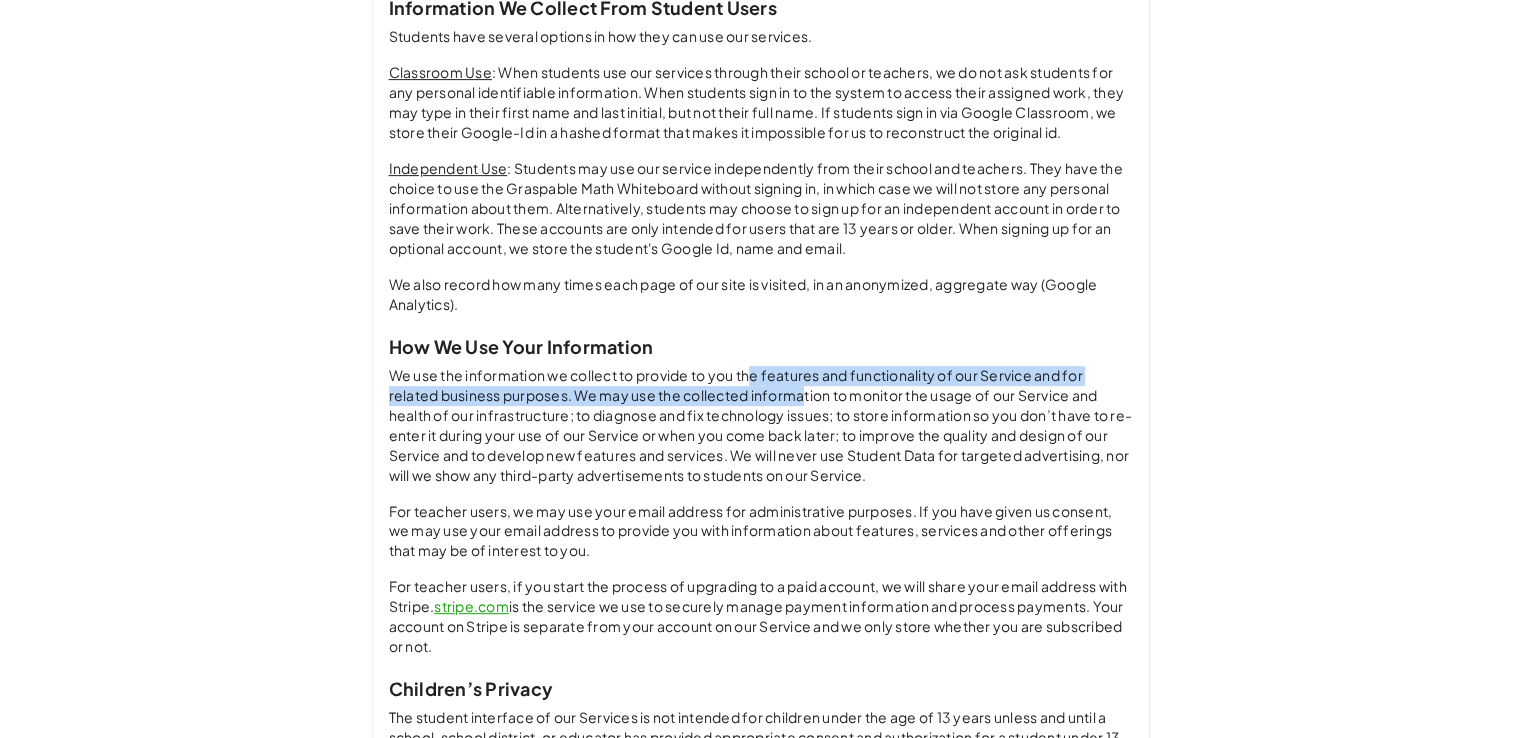 scroll, scrollTop: 800, scrollLeft: 0, axis: vertical 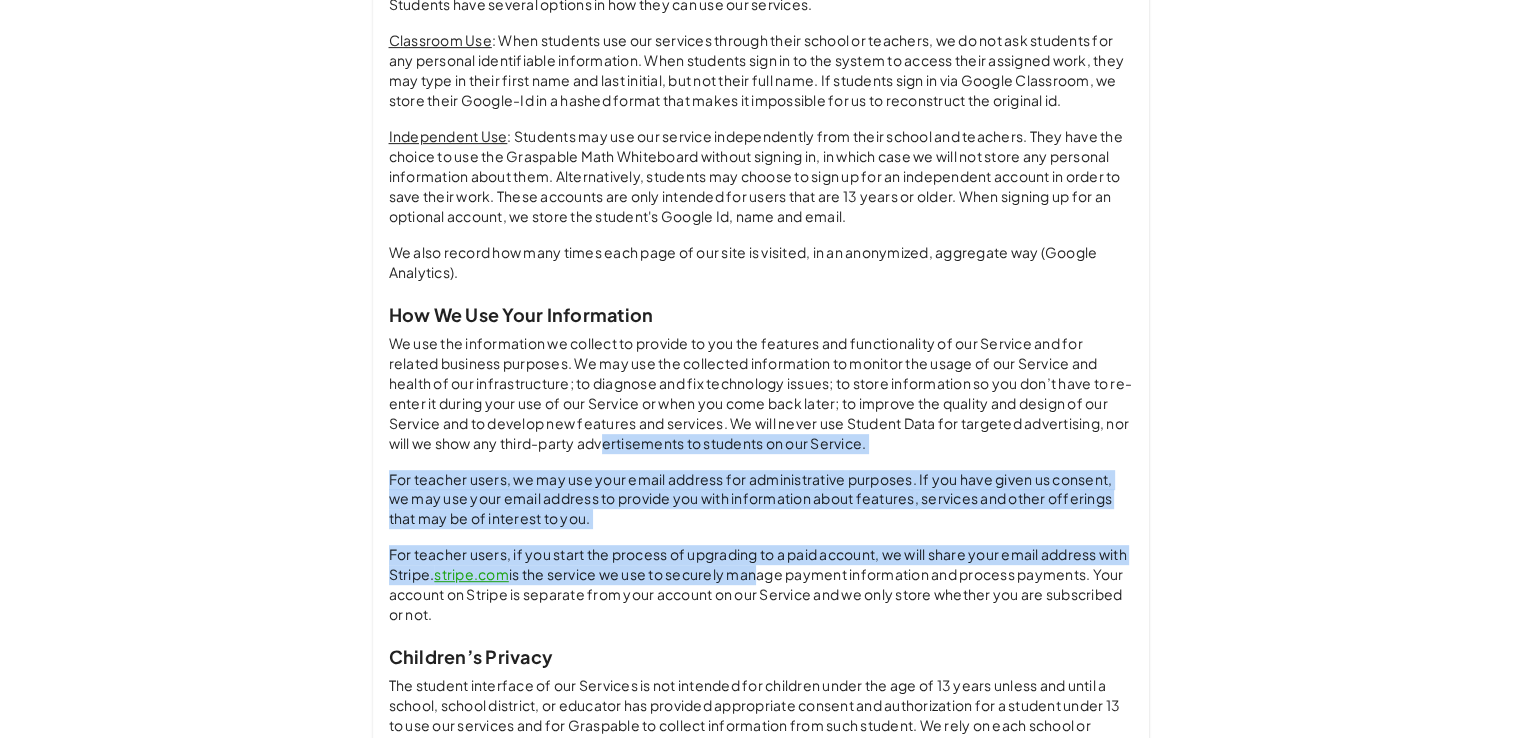 drag, startPoint x: 709, startPoint y: 443, endPoint x: 788, endPoint y: 569, distance: 148.71785 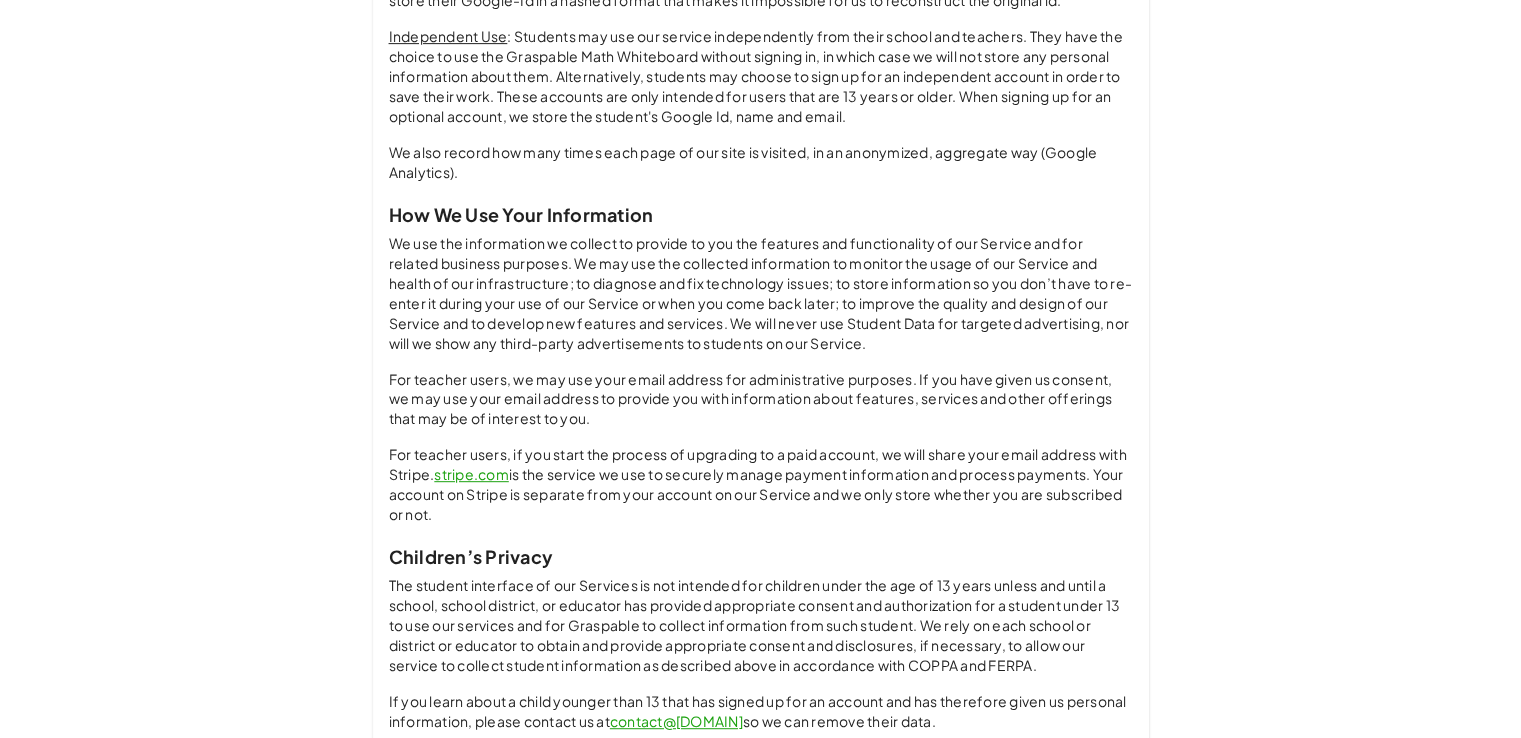 click on "For teacher users, if you start the process of upgrading to a paid account, we will share your email address with Stripe. stripe.com is the service we use to securely manage payment information and process payments. Your account on Stripe is separate from your account on our Service and we only store whether you are subscribed or not." at bounding box center (761, 485) 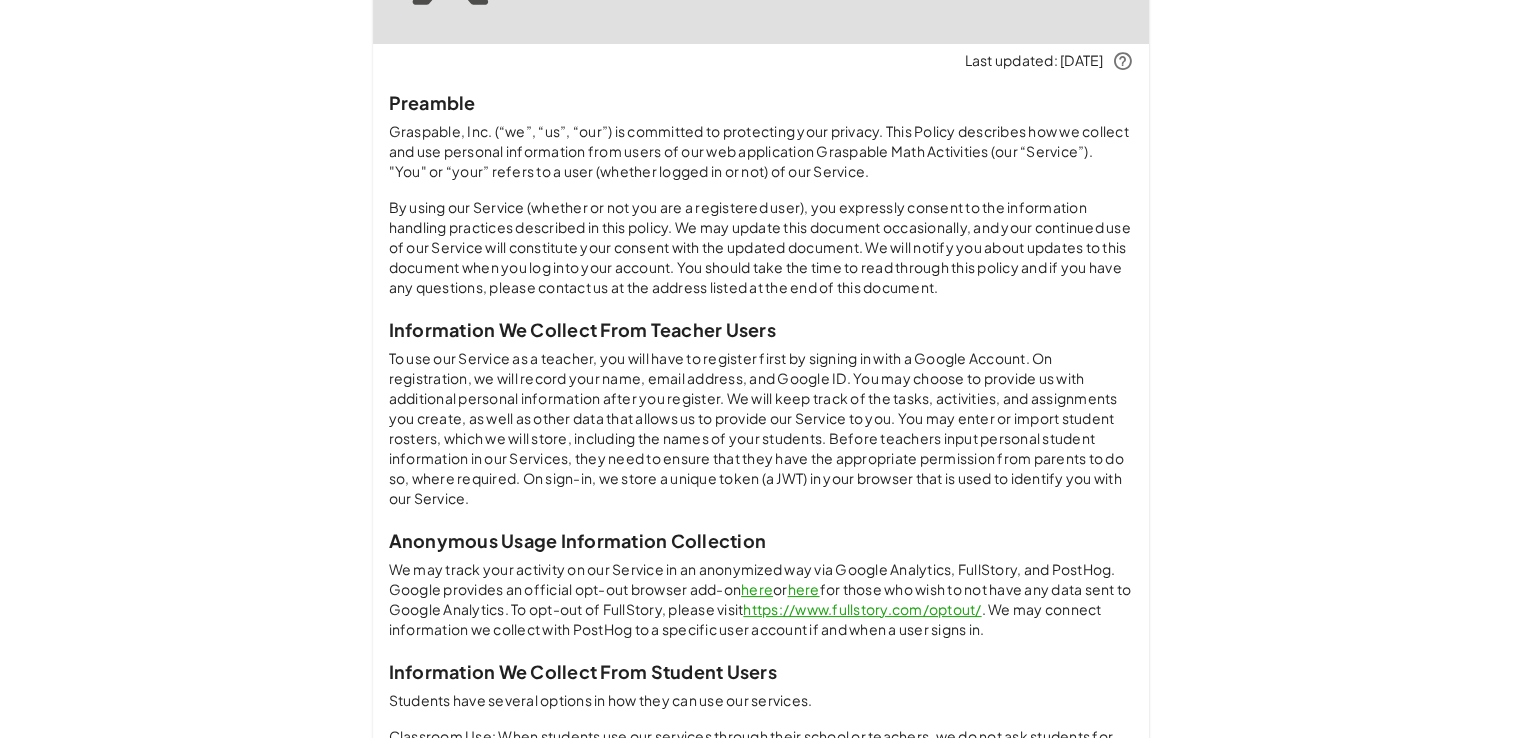 scroll, scrollTop: 0, scrollLeft: 0, axis: both 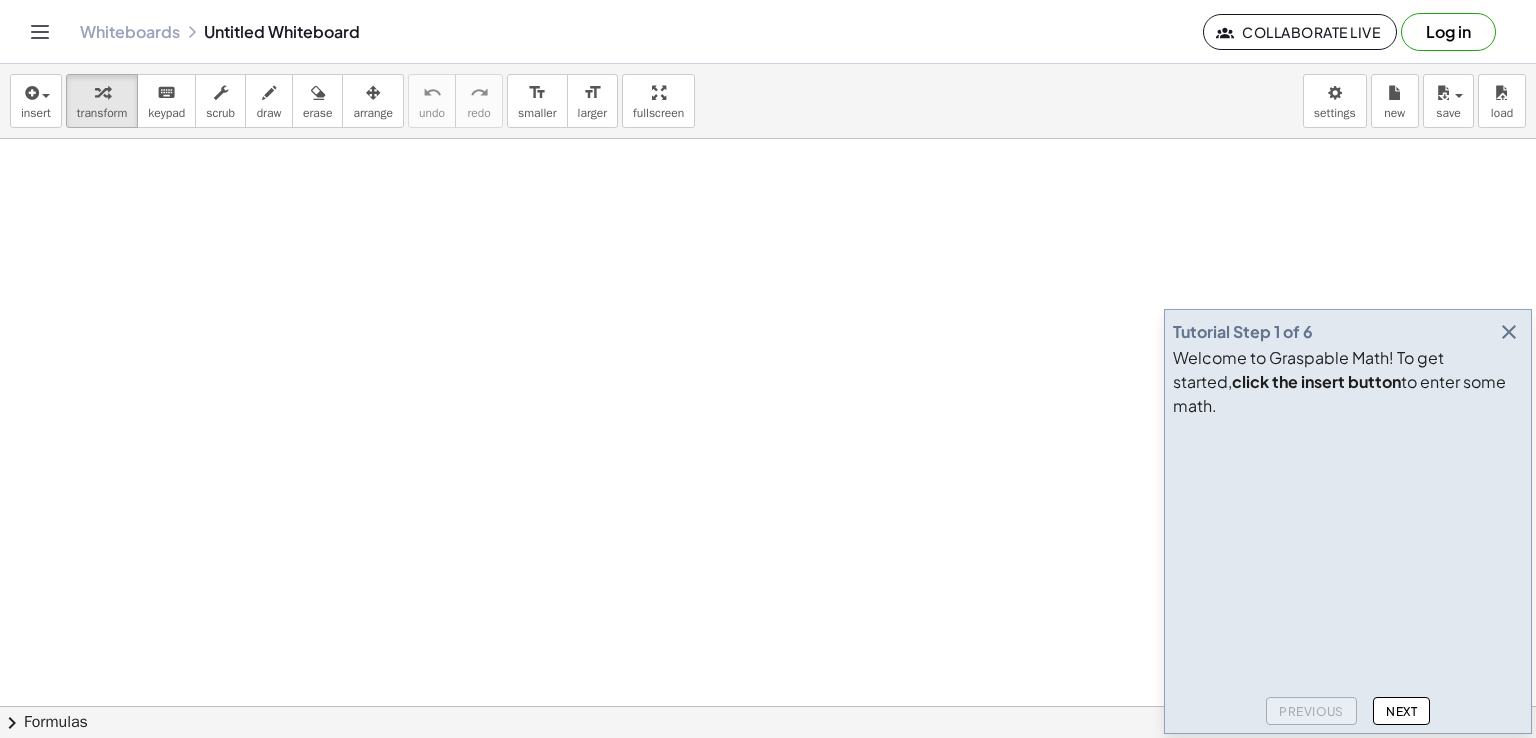 click 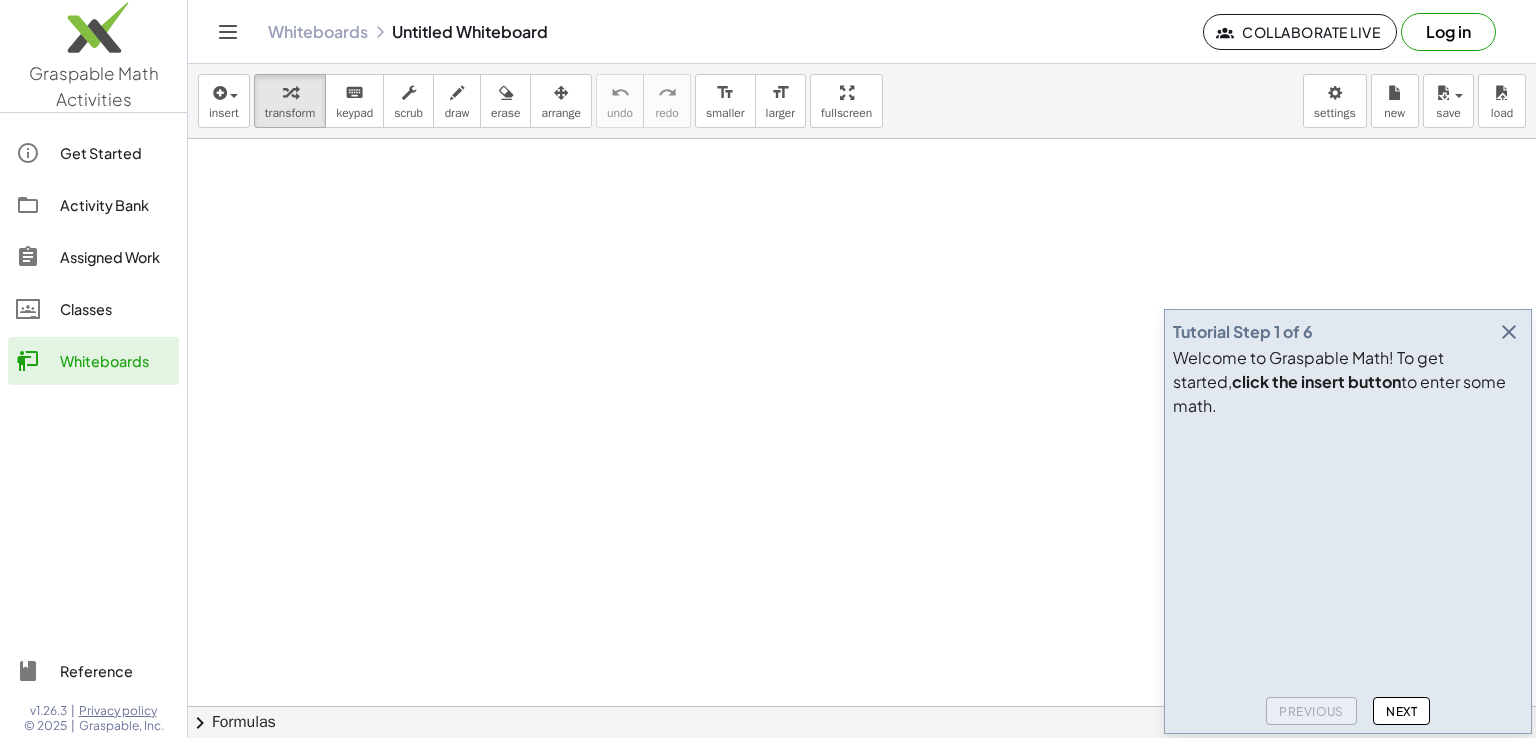 click 